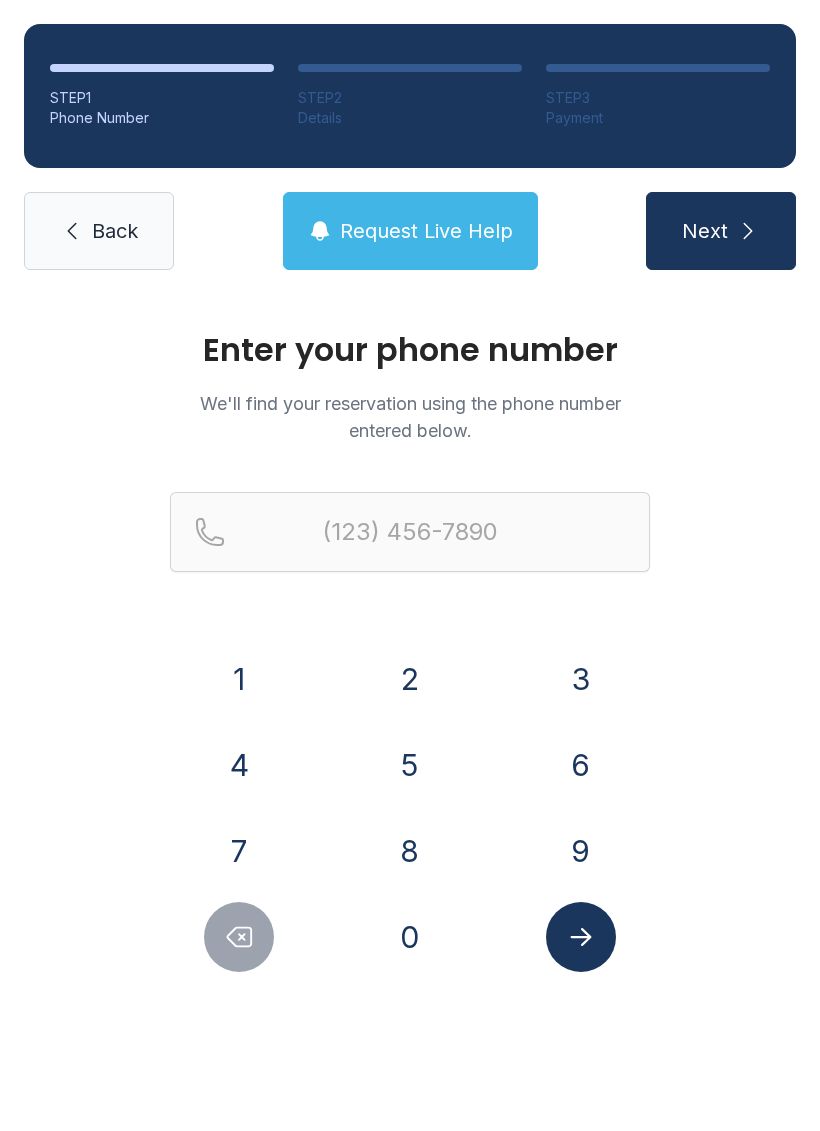 scroll, scrollTop: 0, scrollLeft: 0, axis: both 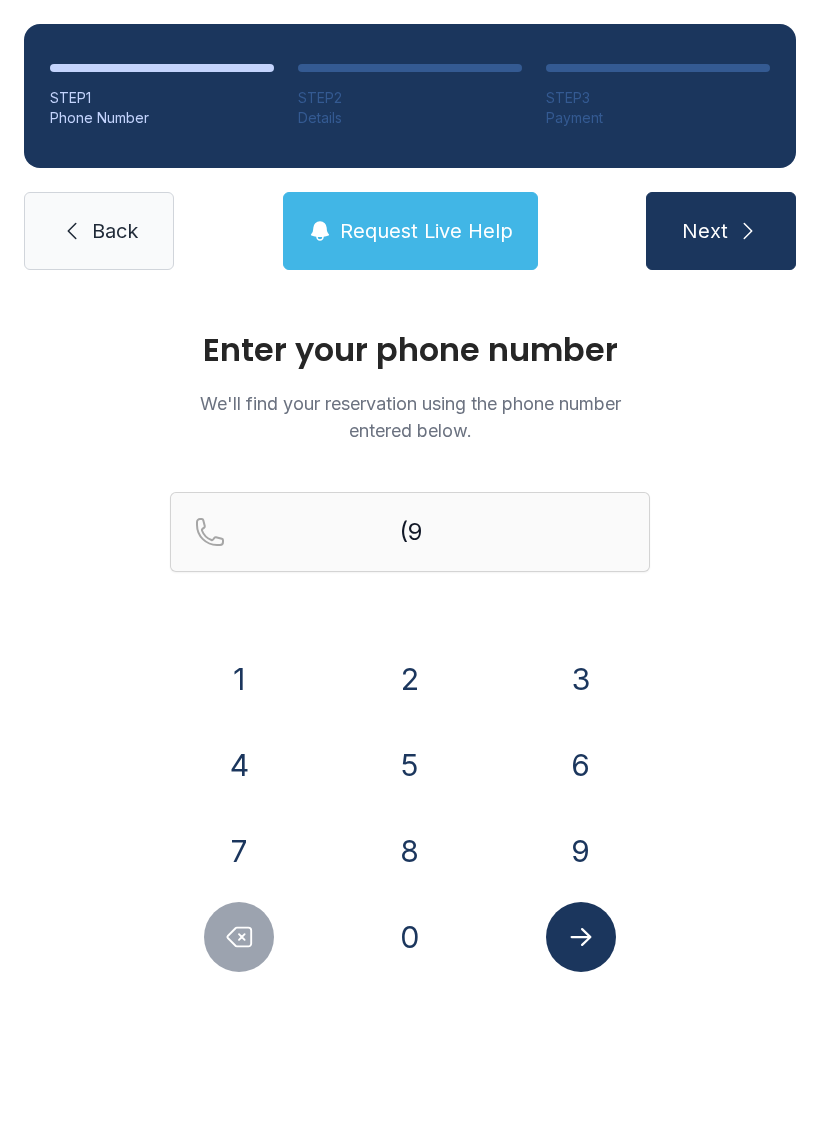 click on "8" at bounding box center (239, 679) 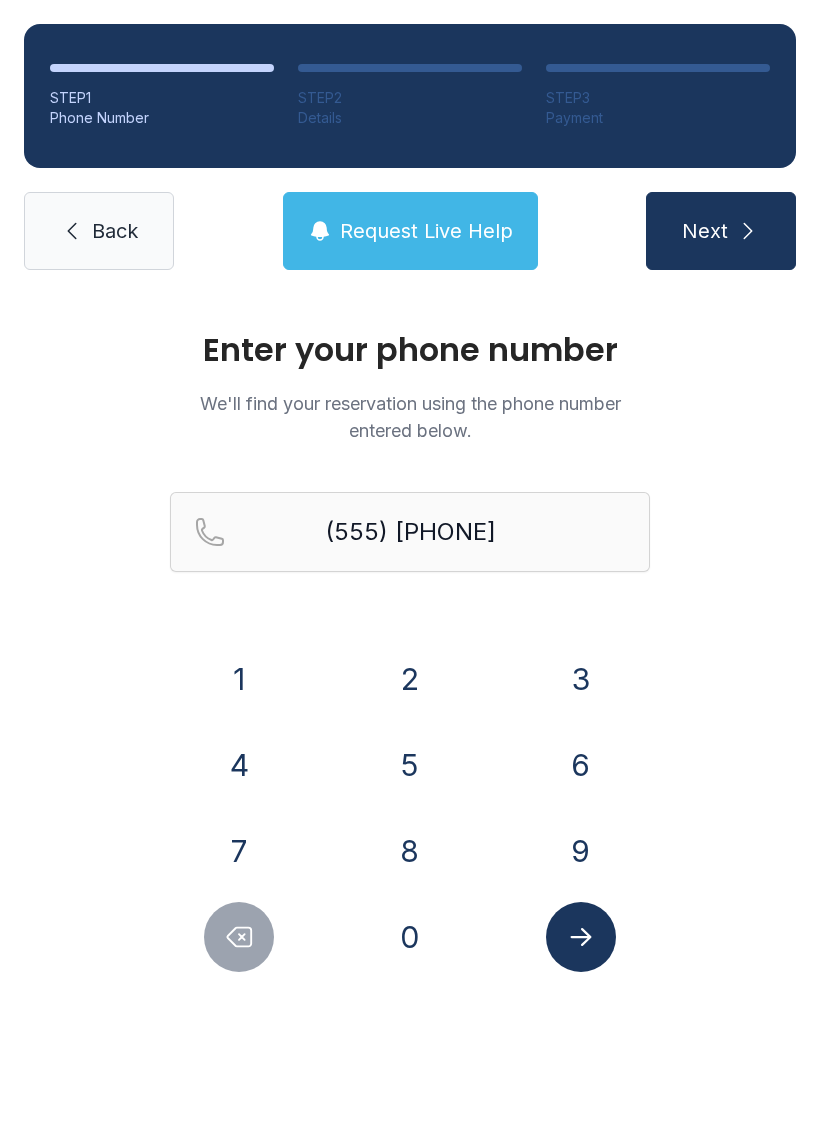 click on "9" at bounding box center [239, 679] 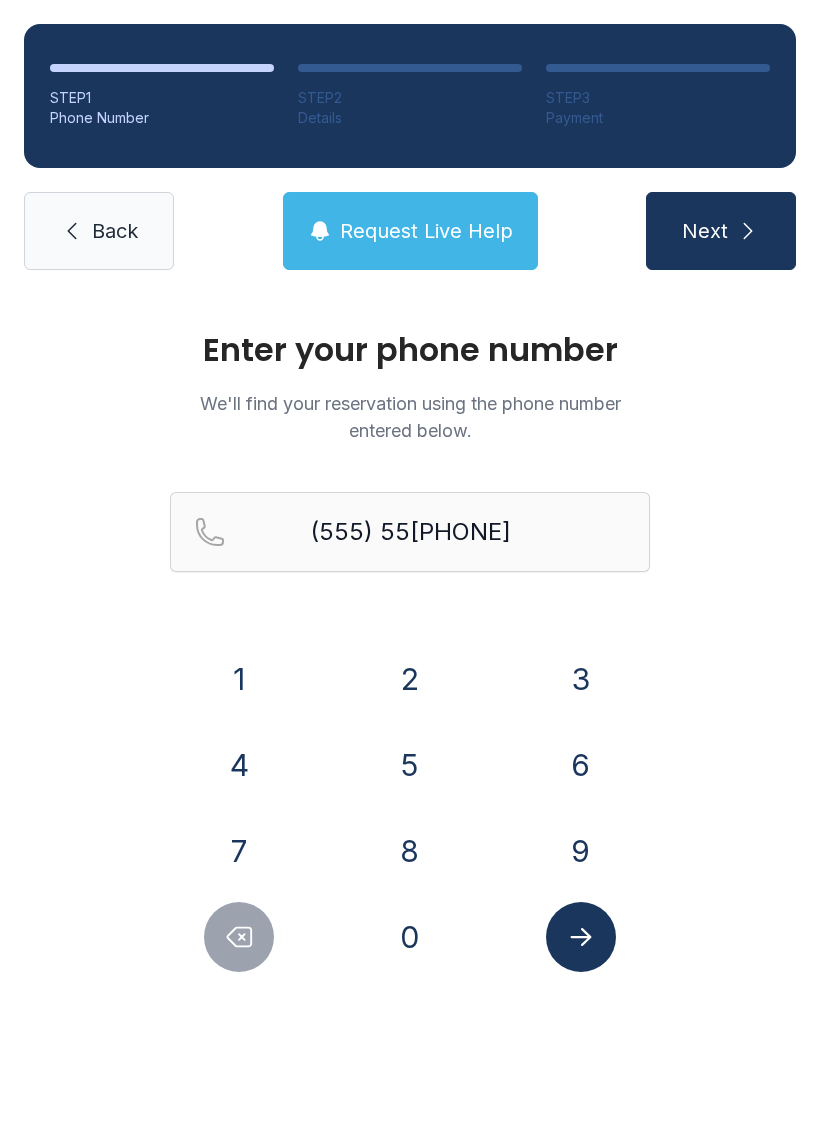 click on "1 2 3 4 5 6 7 8 9 0" at bounding box center [410, 808] 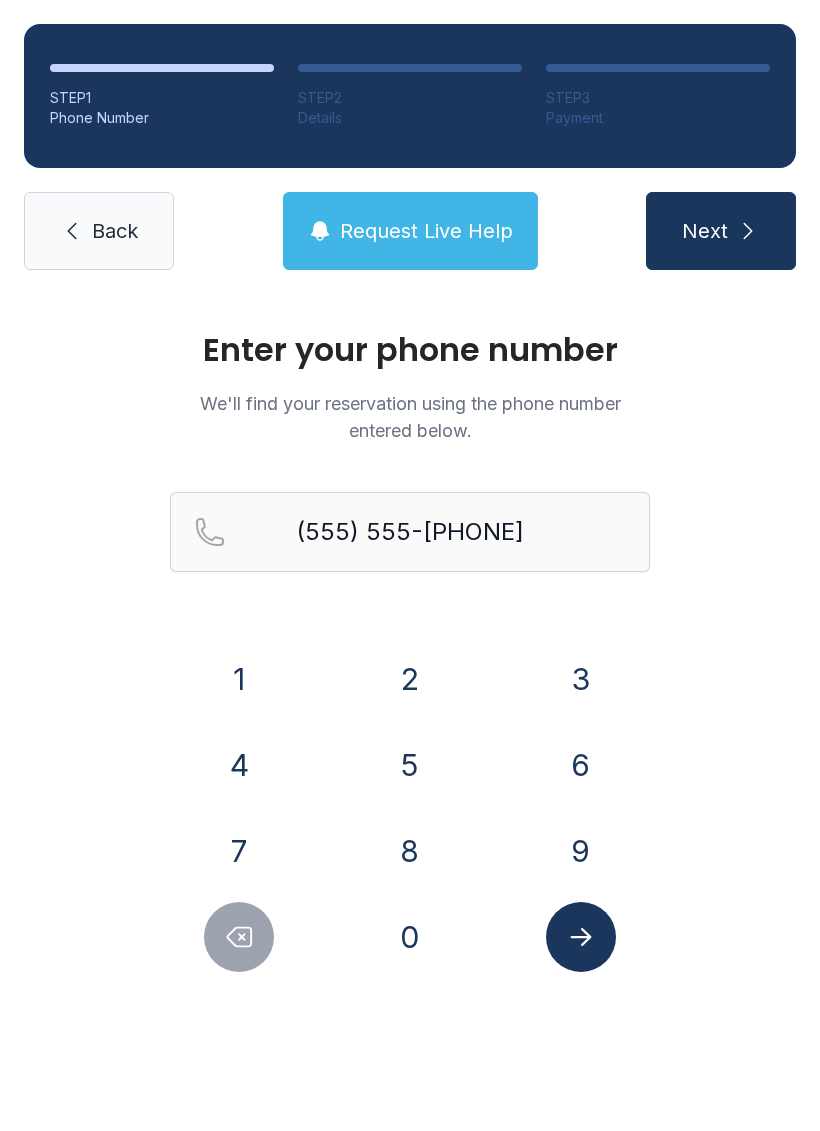 click on "2" at bounding box center (239, 679) 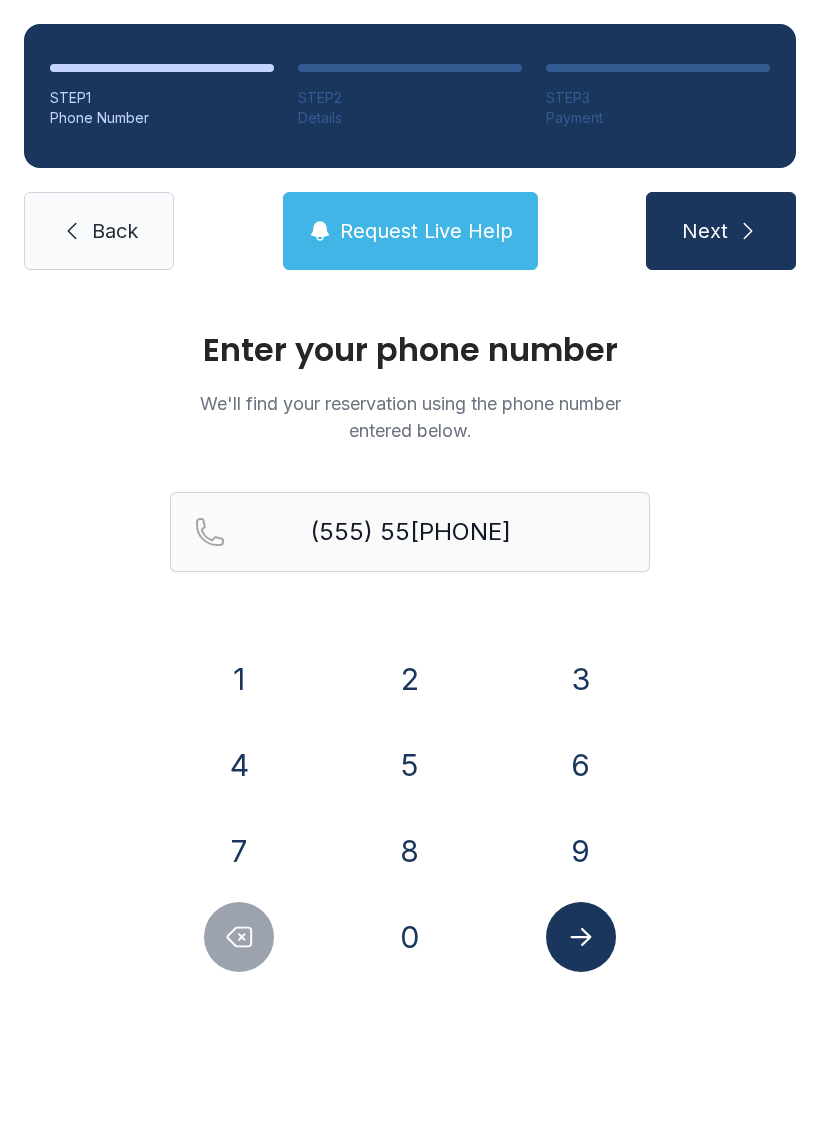 click on "9" at bounding box center [239, 679] 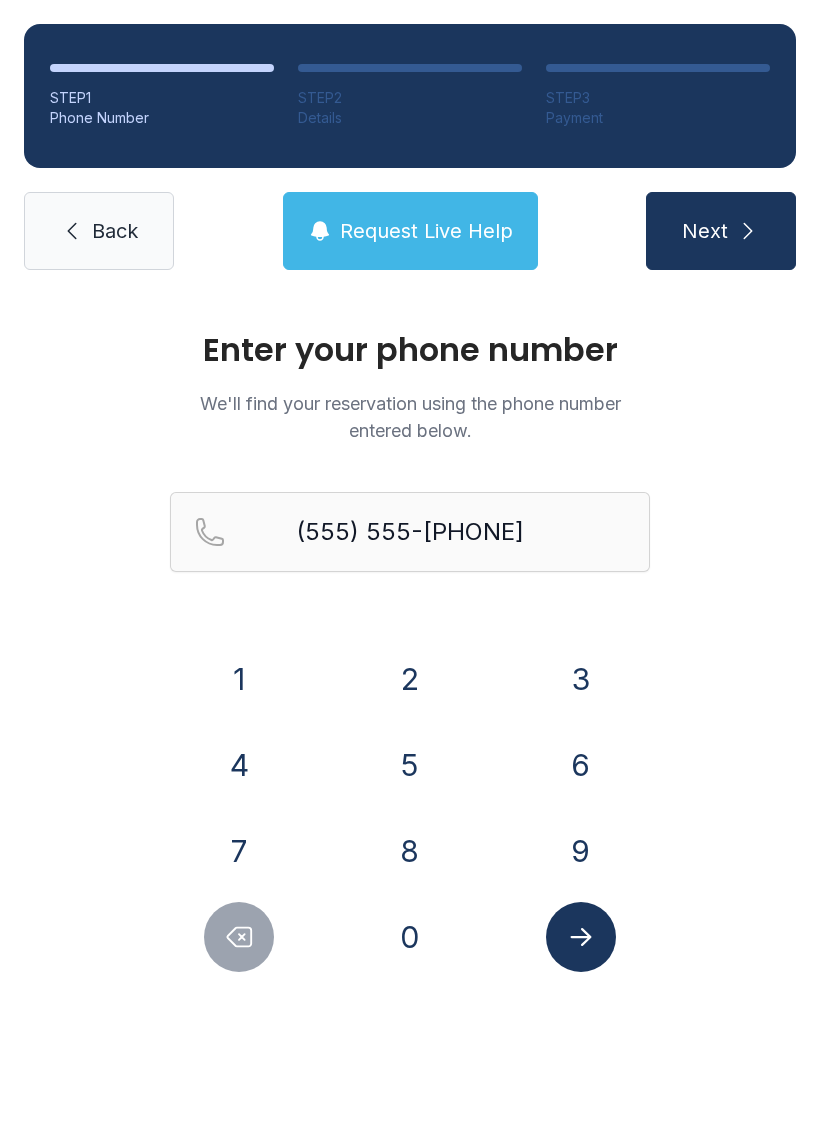 click on "(555) 555-[PHONE]" at bounding box center [410, 564] 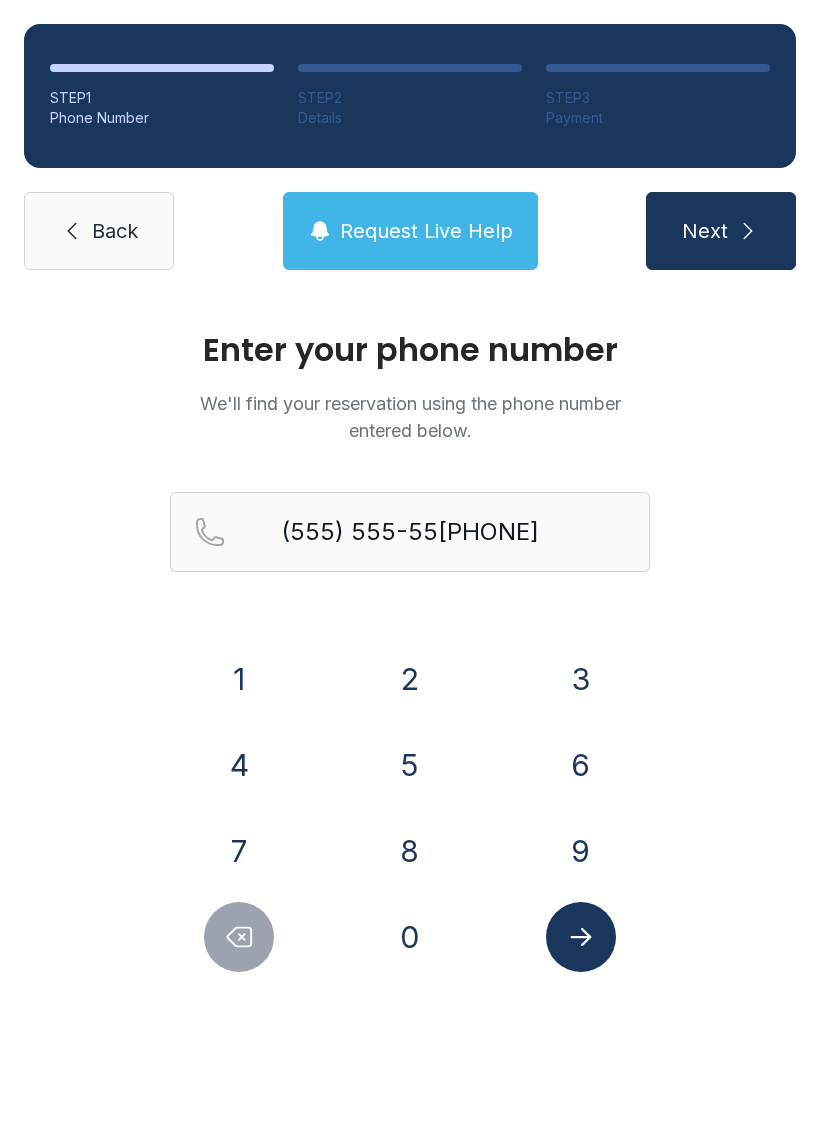 click on "9" at bounding box center [239, 679] 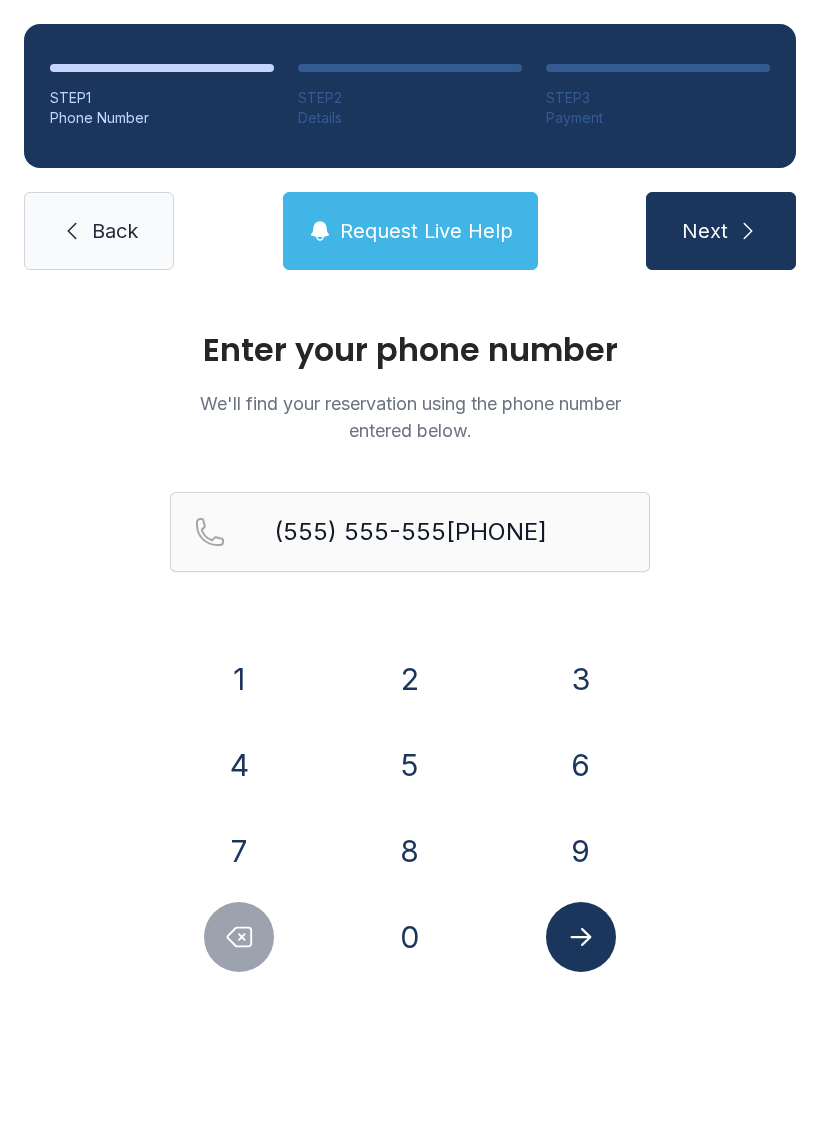 click on "5" at bounding box center (410, 765) 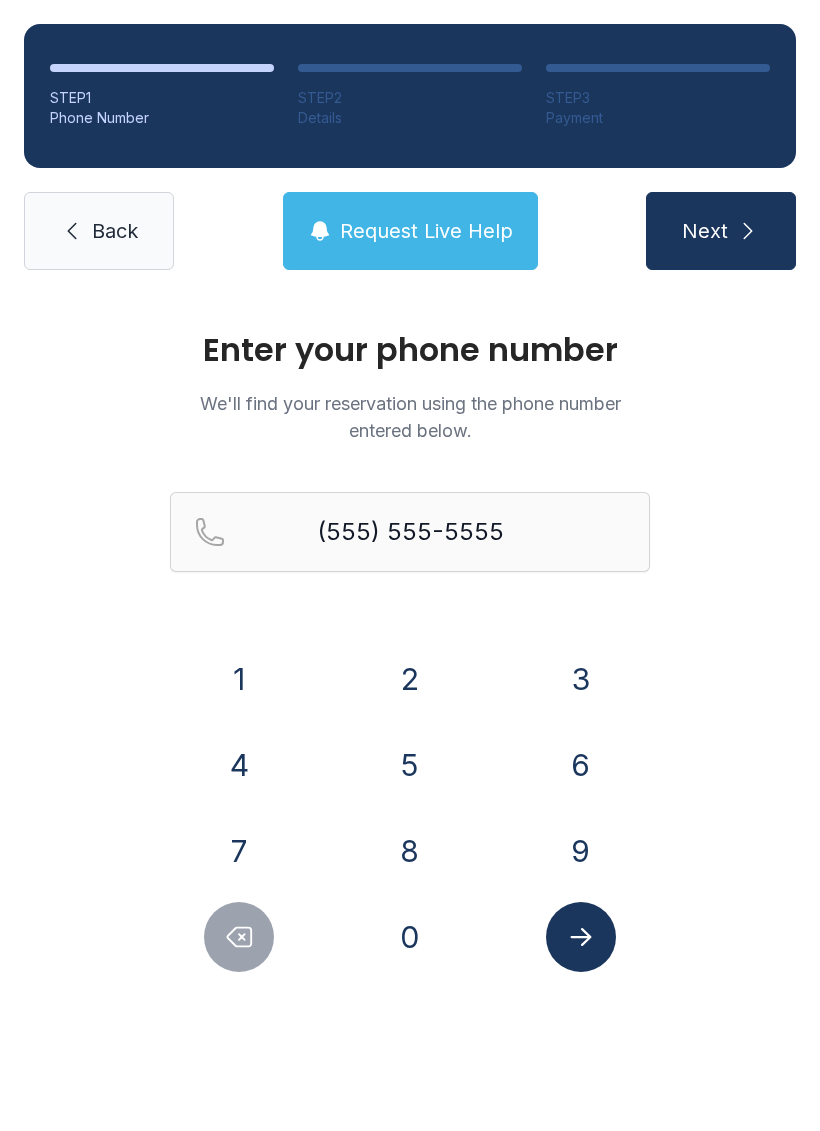 click at bounding box center (580, 937) 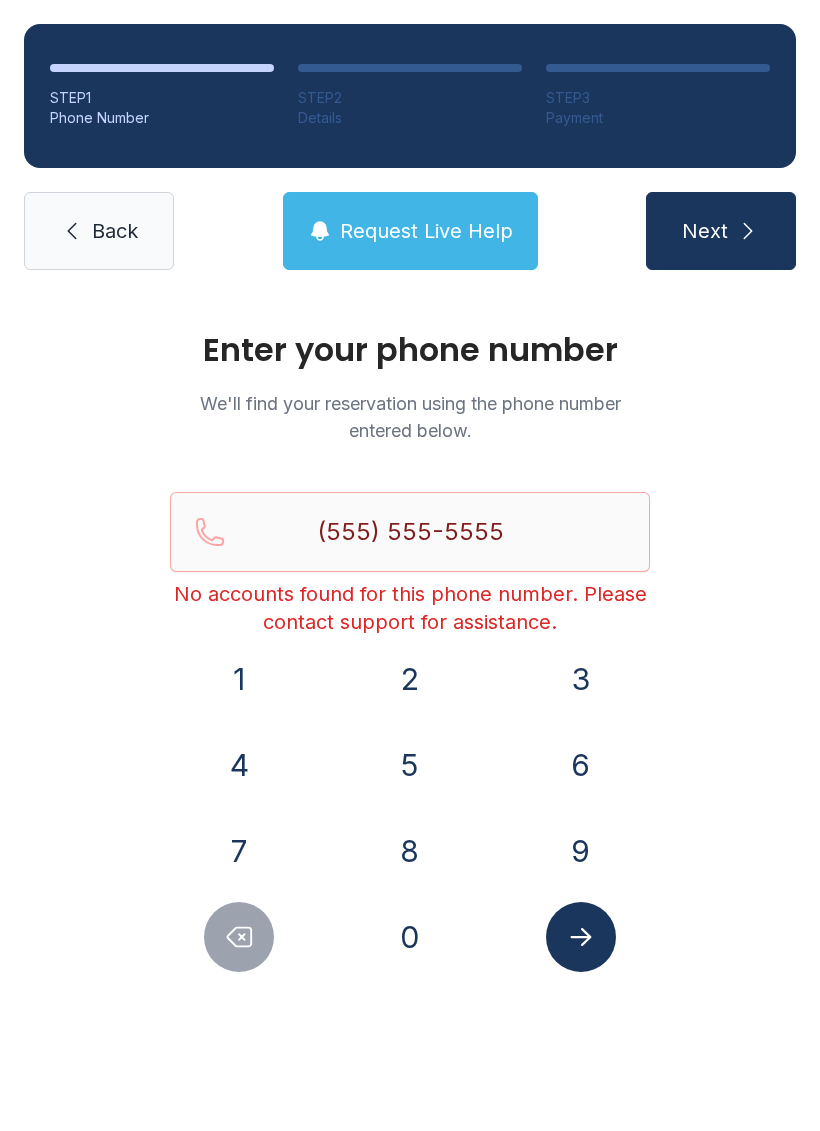 click at bounding box center [239, 937] 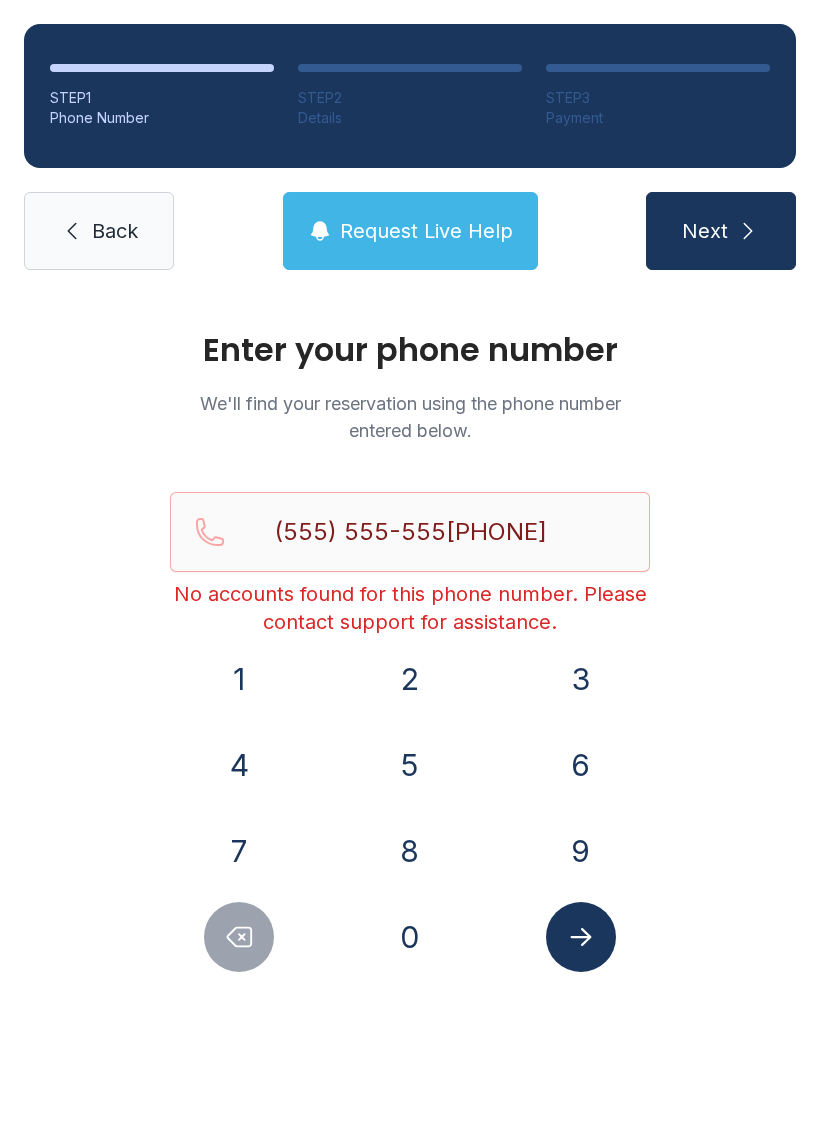 click at bounding box center [239, 937] 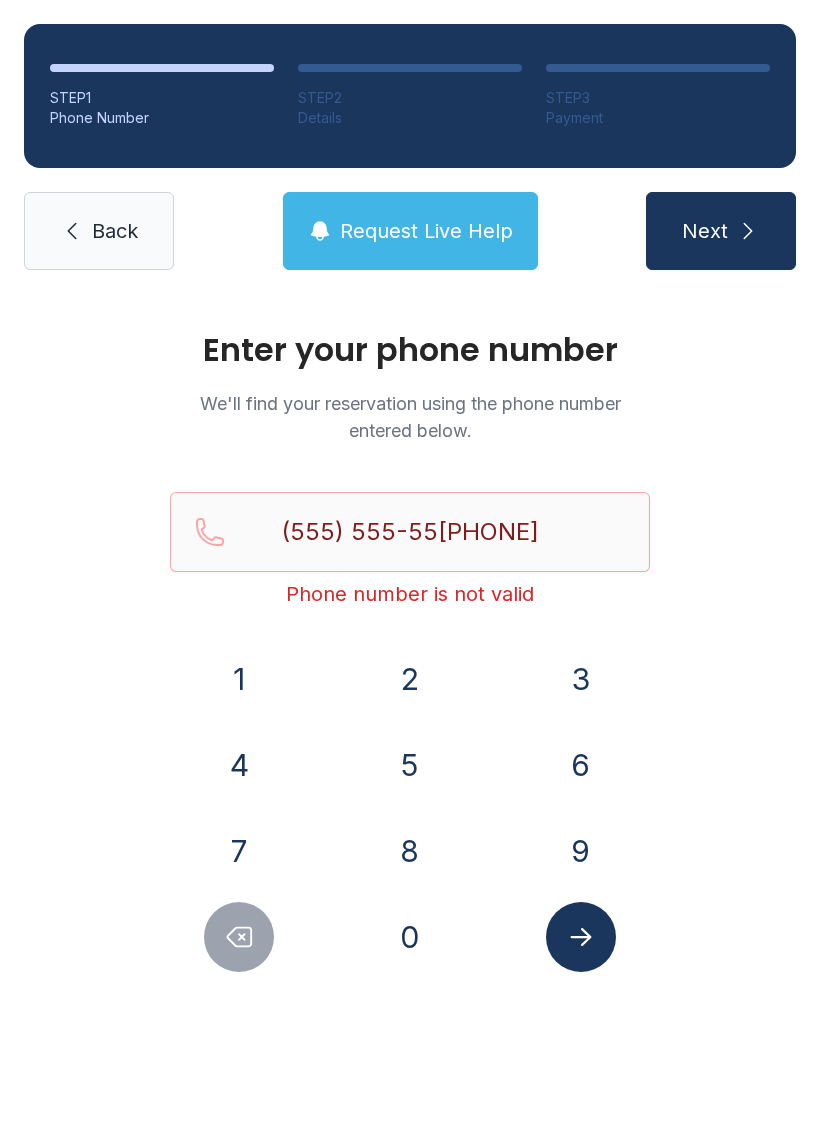 click at bounding box center (239, 937) 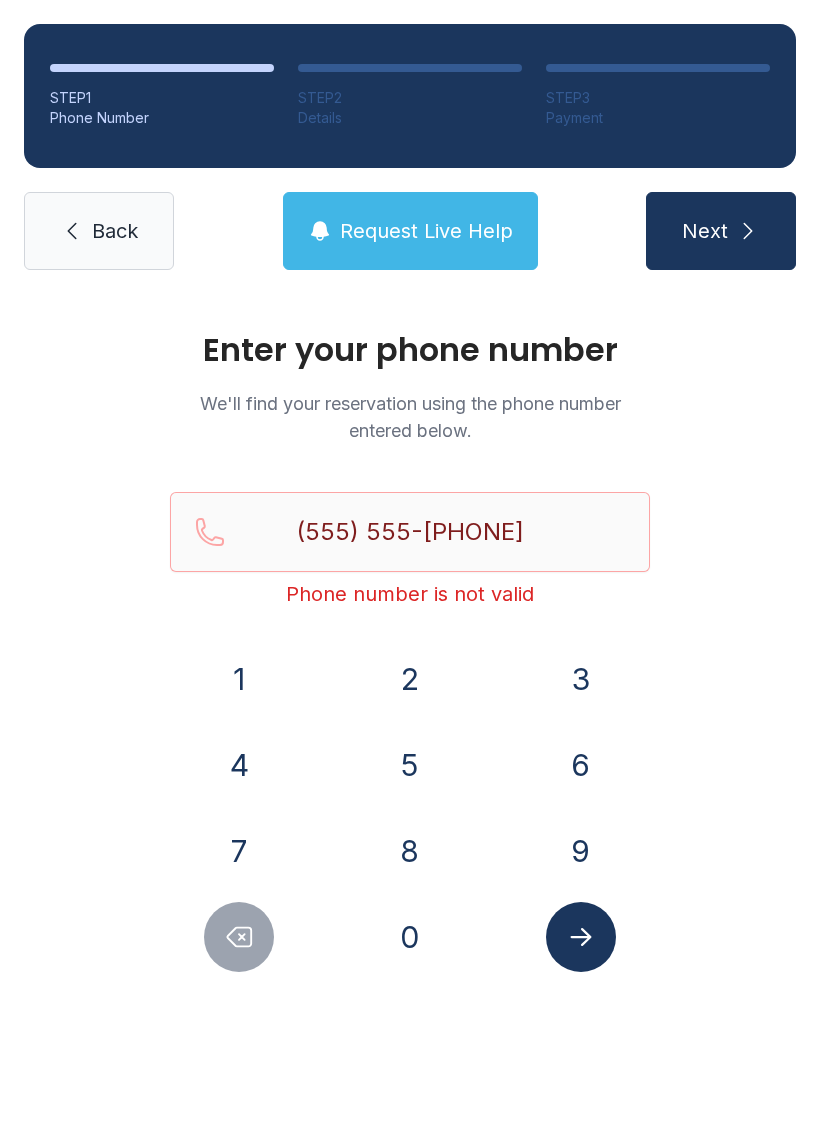 click at bounding box center [239, 937] 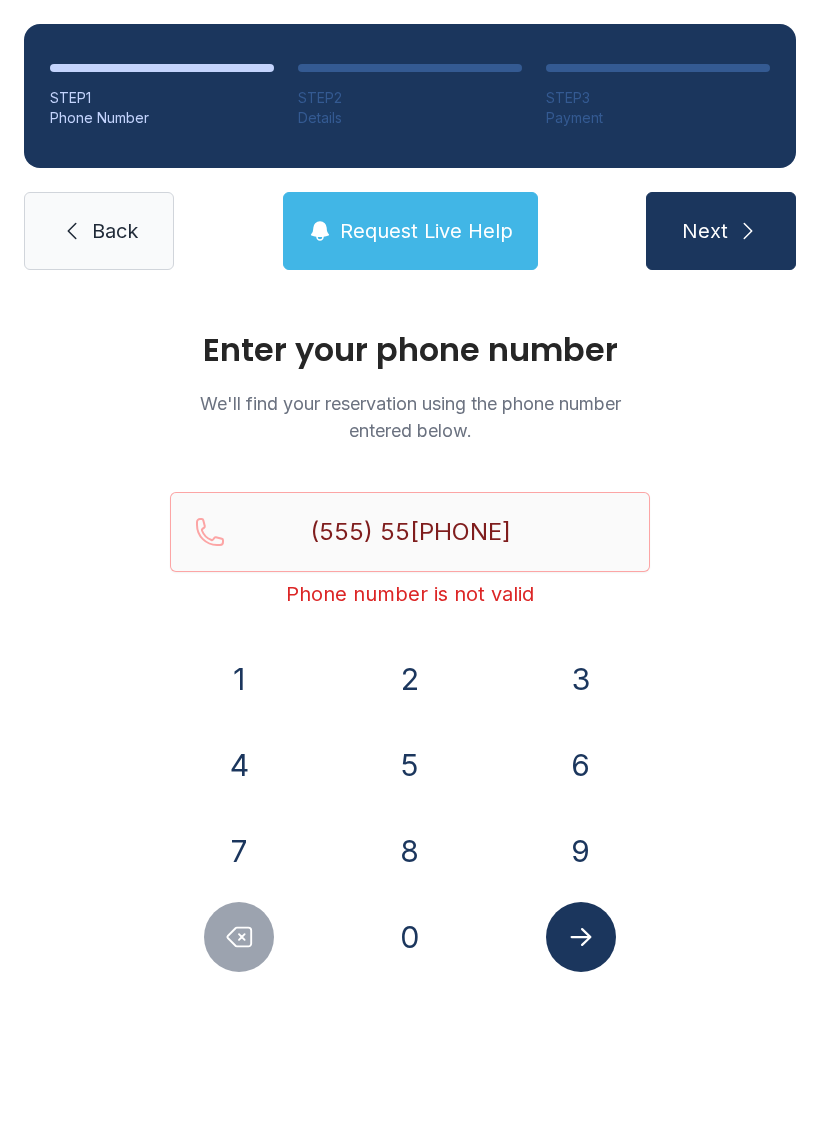 click at bounding box center [239, 937] 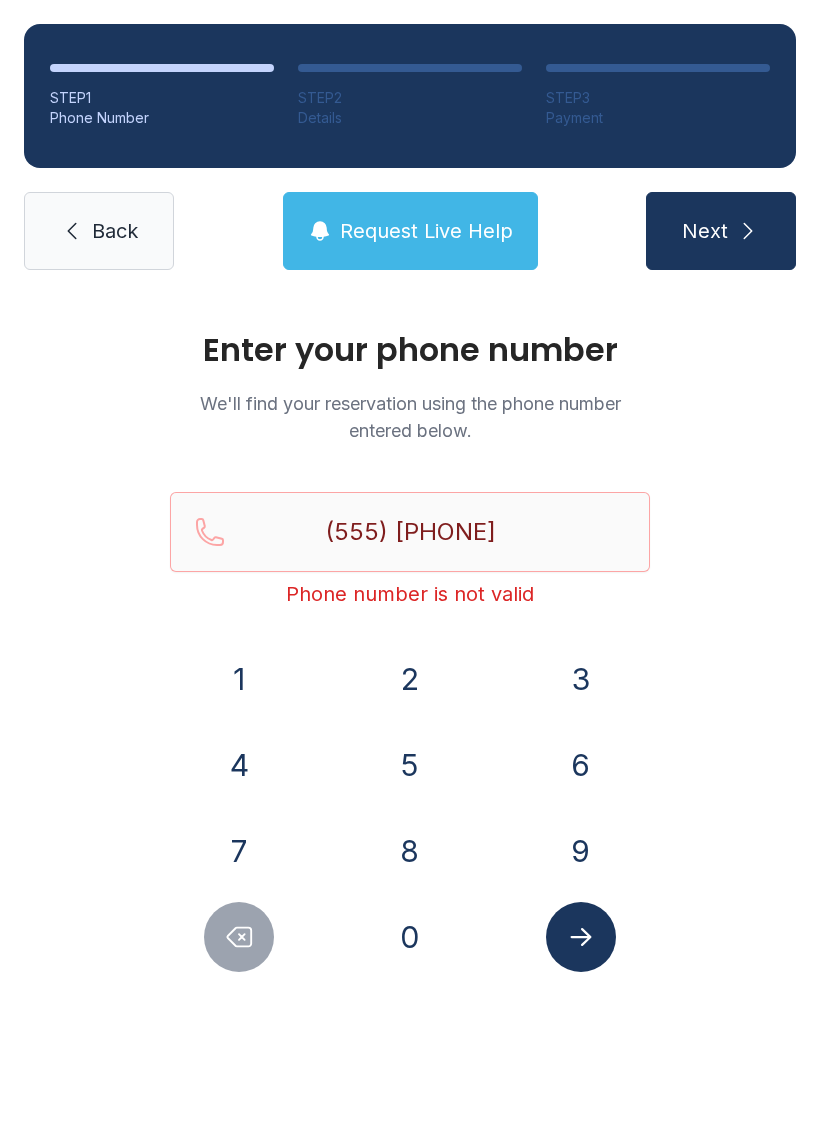click at bounding box center [239, 937] 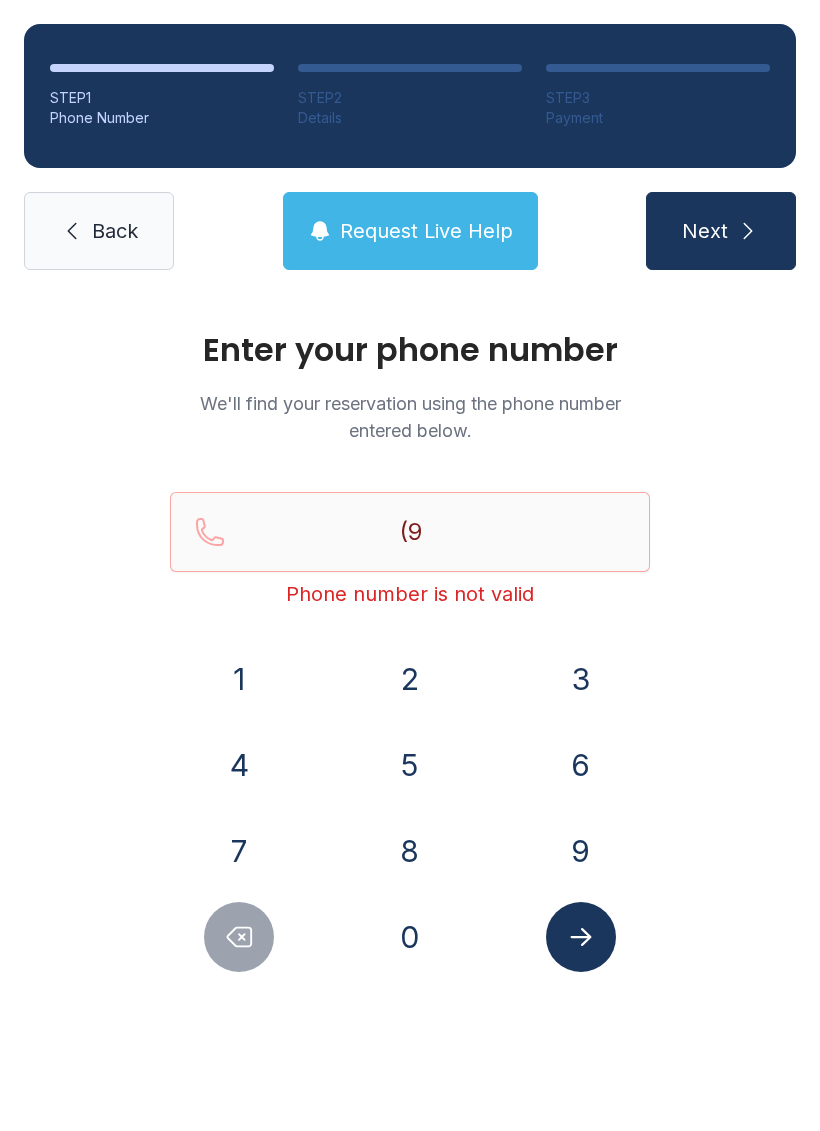 click at bounding box center (239, 937) 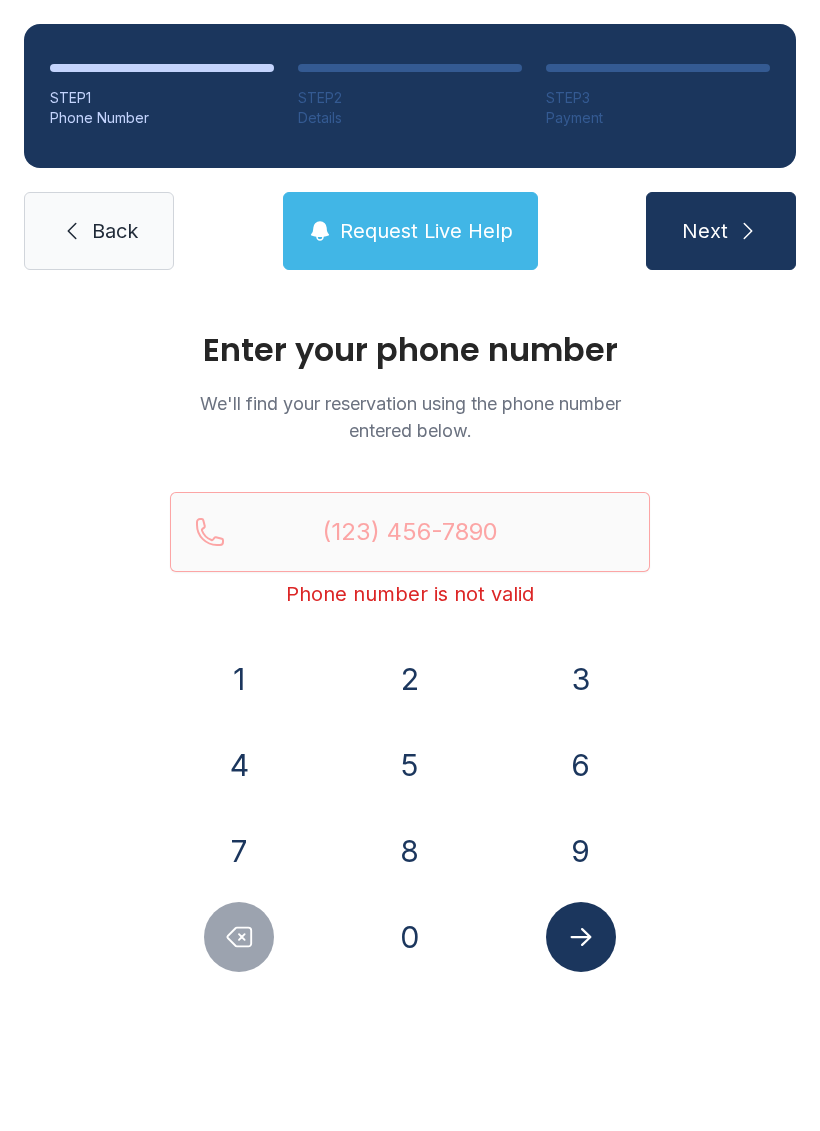 click at bounding box center (239, 937) 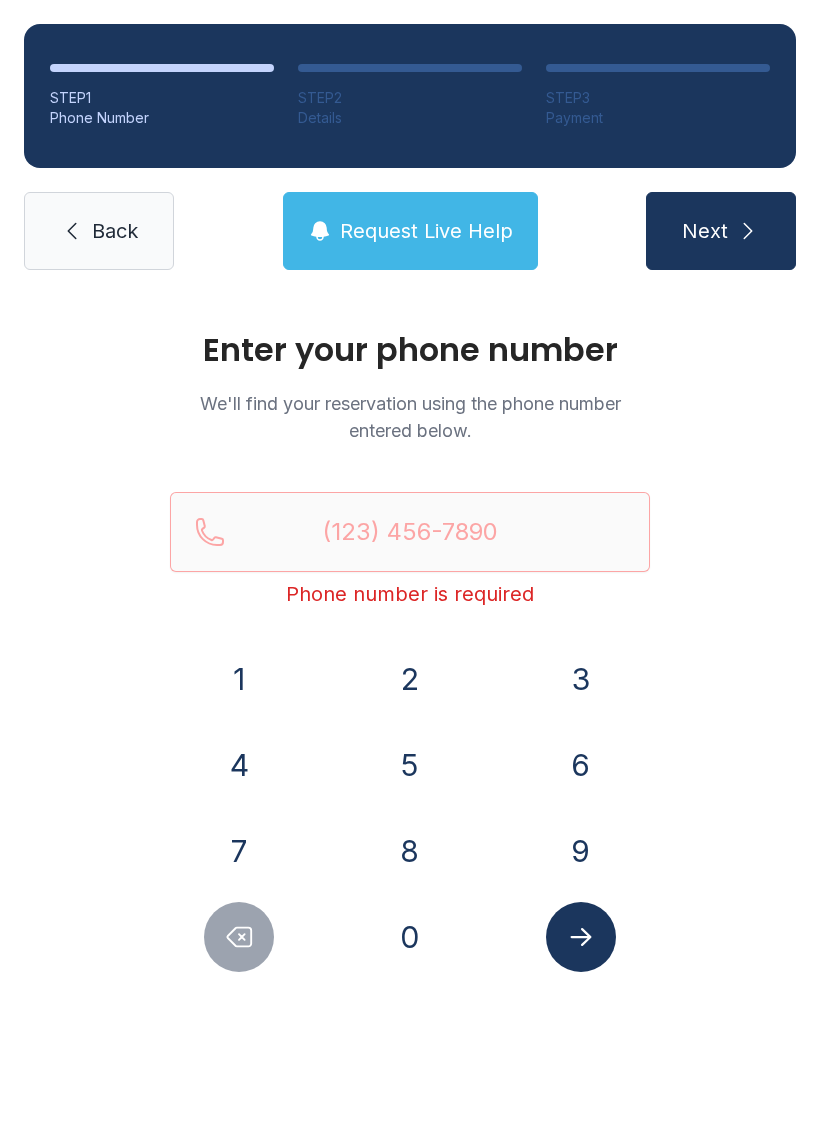 click on "Request Live Help" at bounding box center [426, 231] 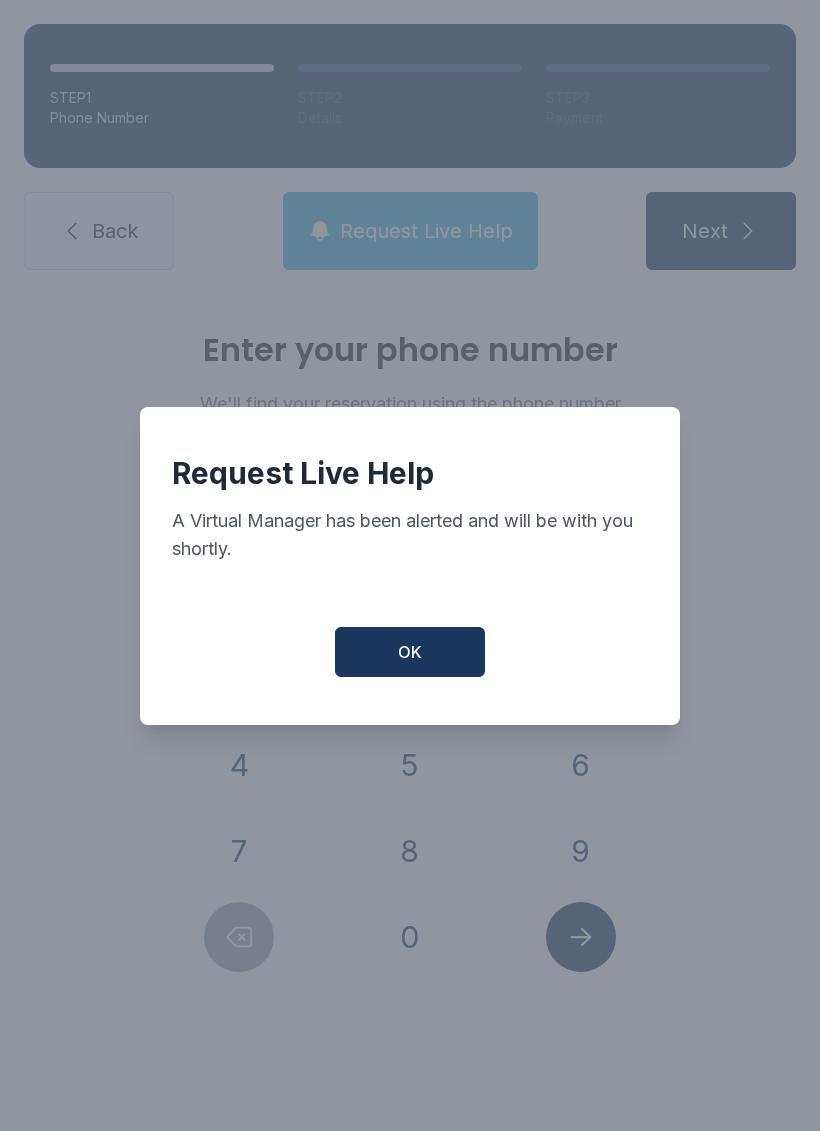click on "OK" at bounding box center [410, 652] 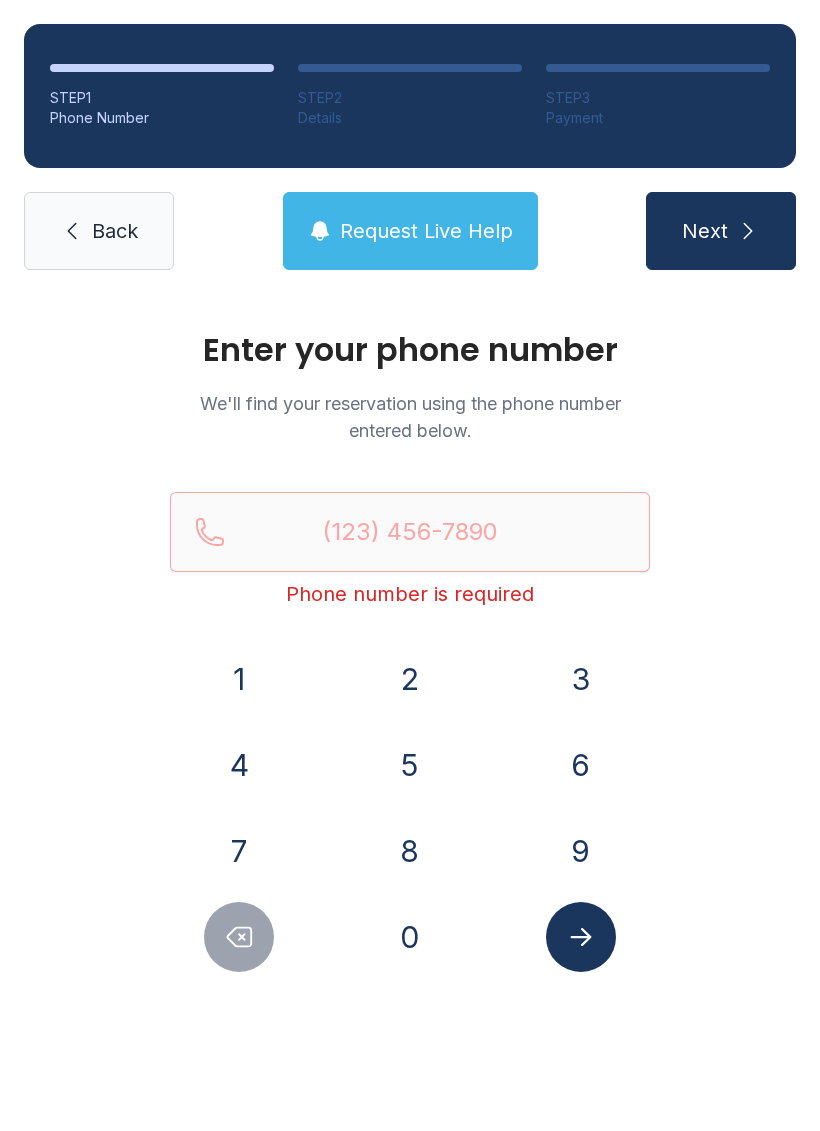 click on "Request Live Help" at bounding box center (426, 231) 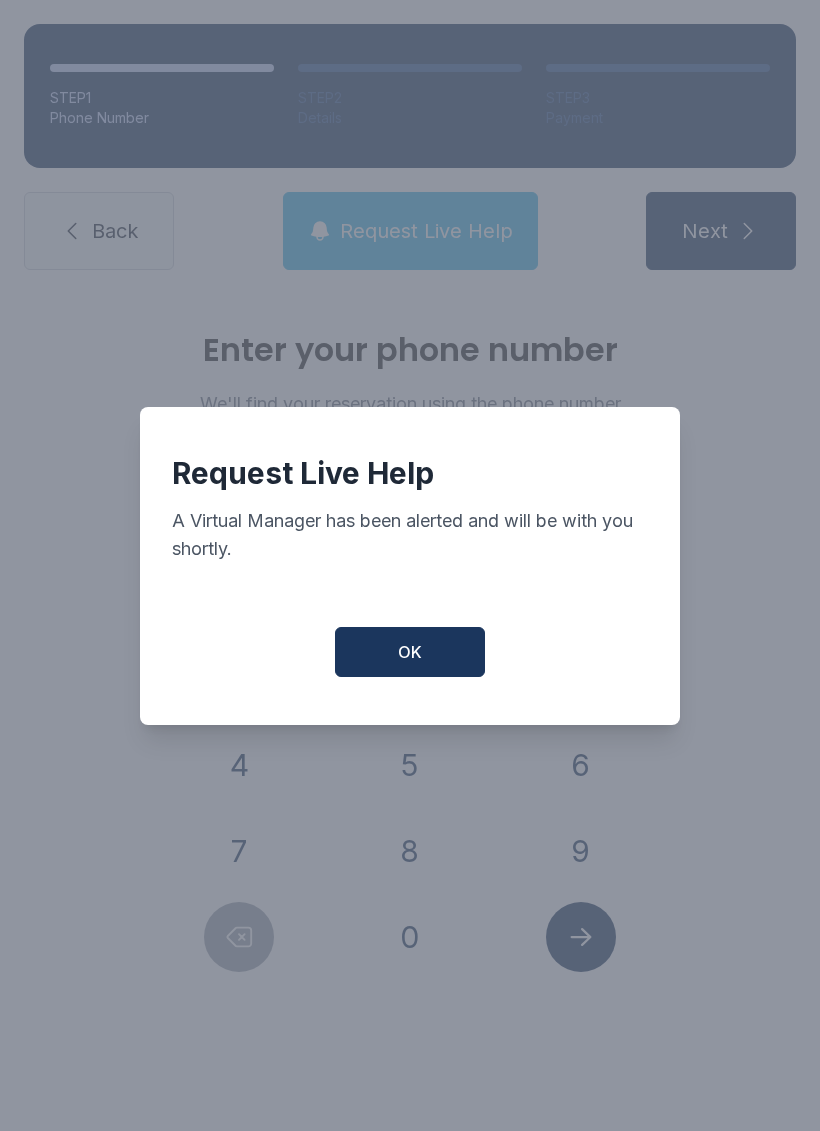 click on "OK" at bounding box center [410, 652] 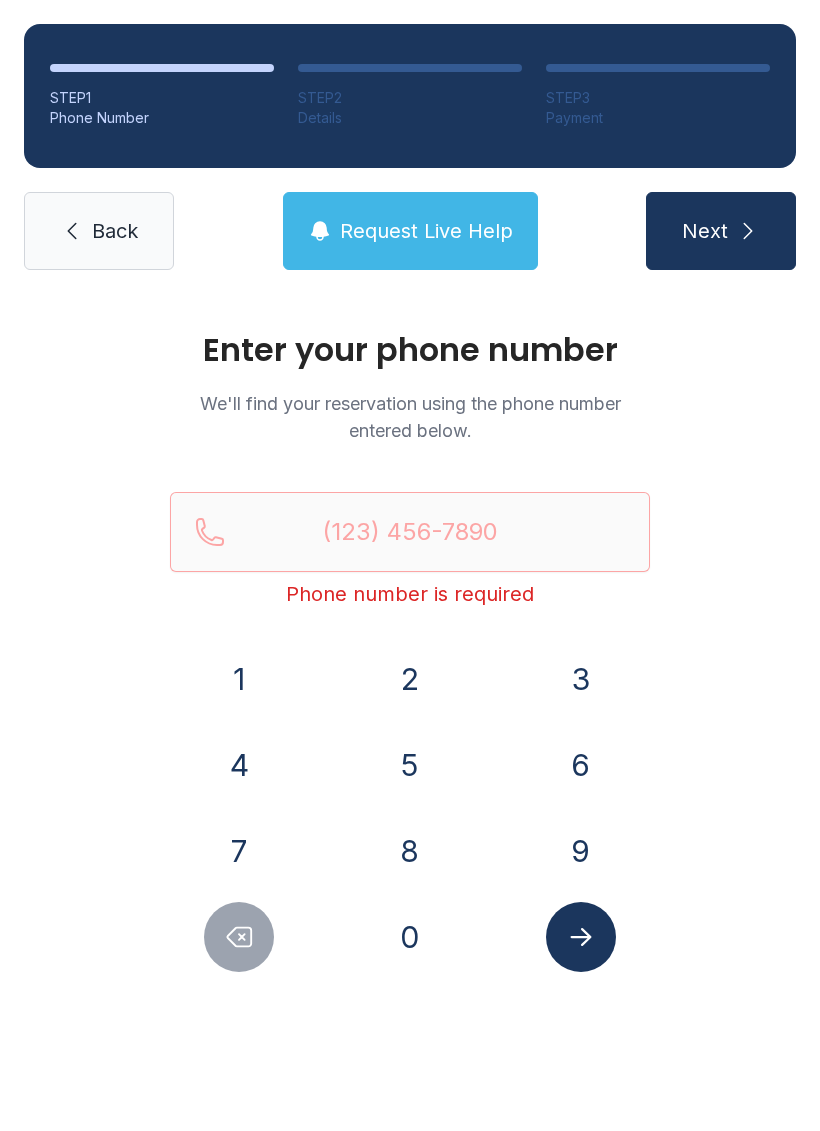 click on "9" at bounding box center (239, 679) 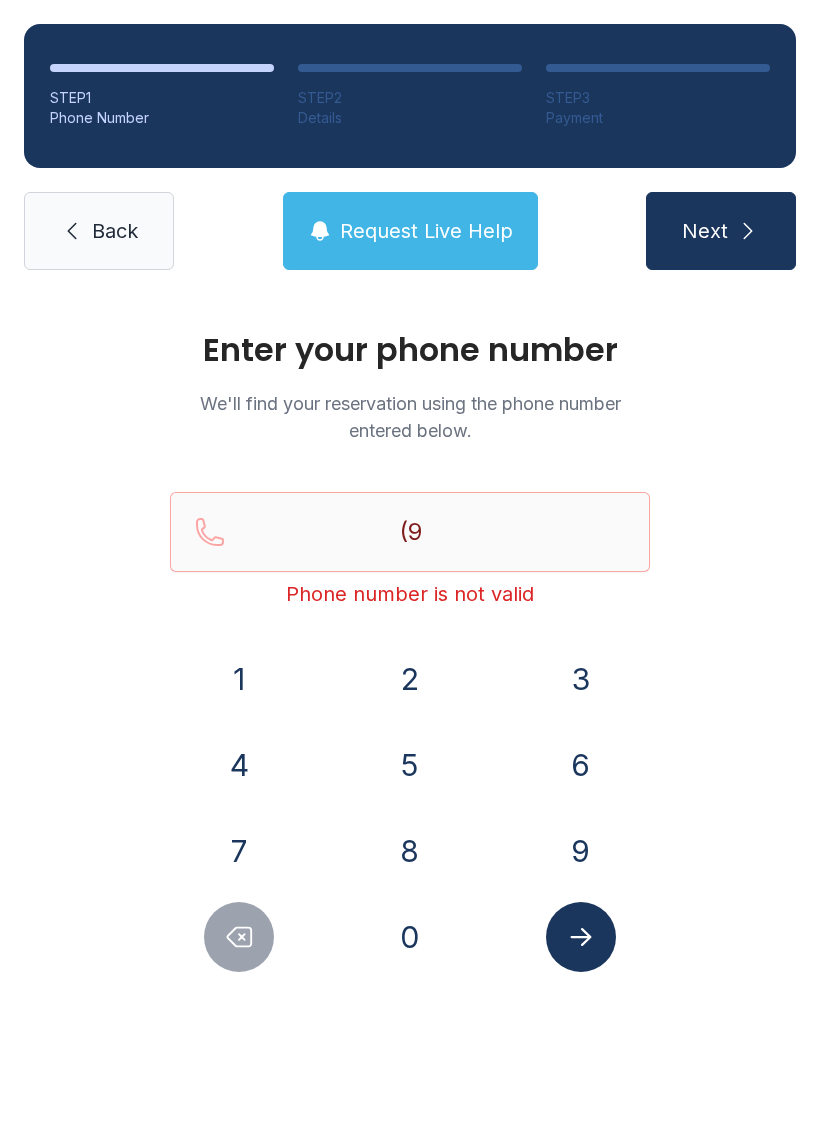 click on "8" at bounding box center (239, 679) 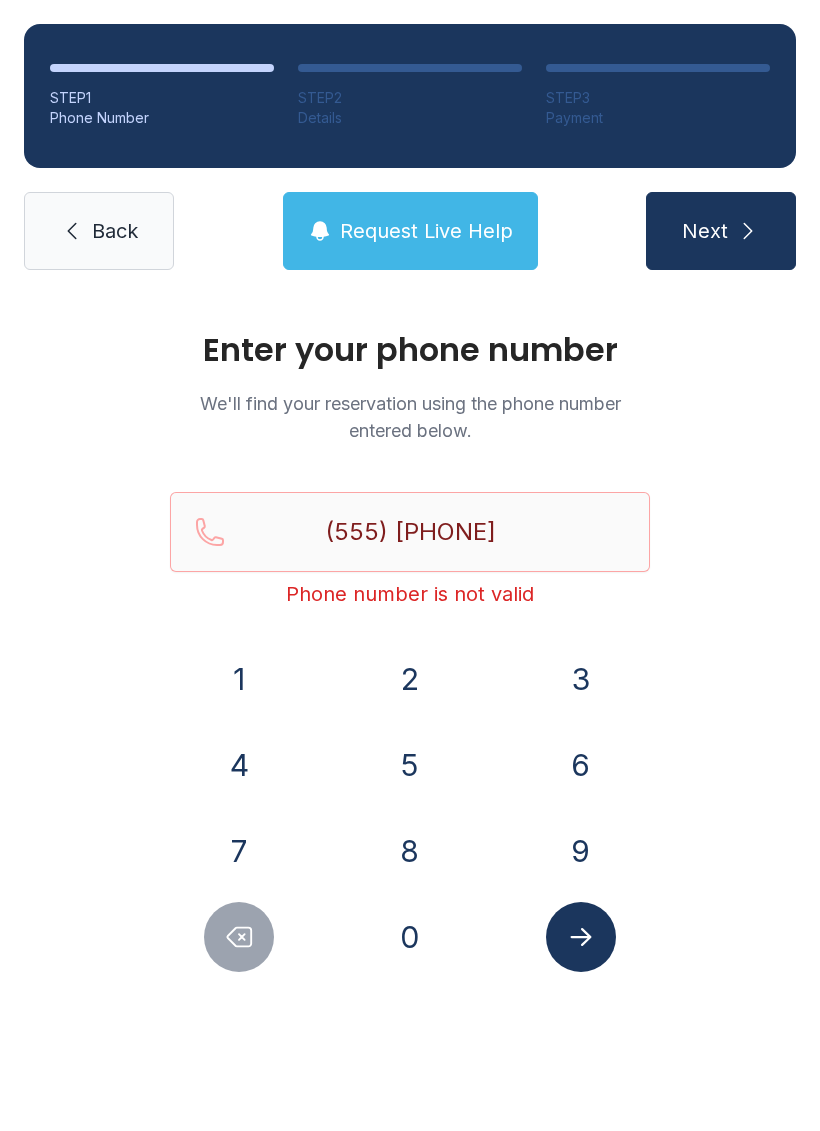 click on "9" at bounding box center (239, 679) 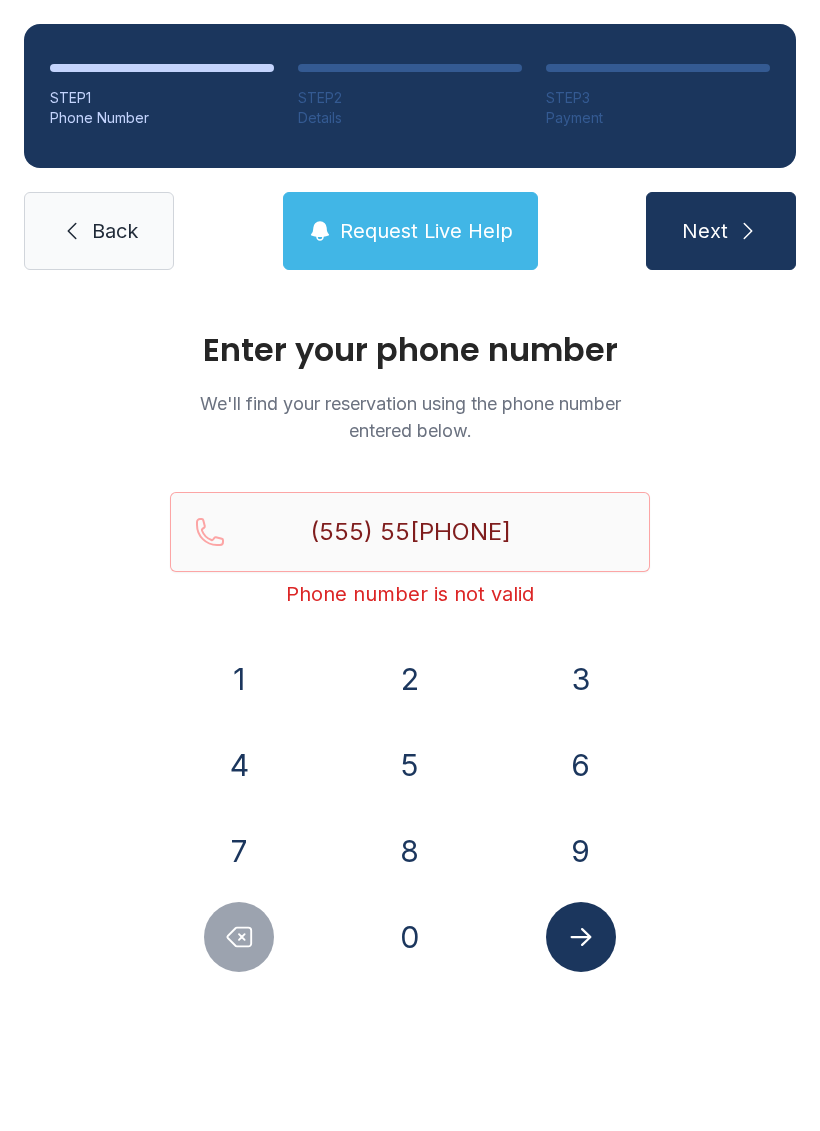 click on "9" at bounding box center (239, 679) 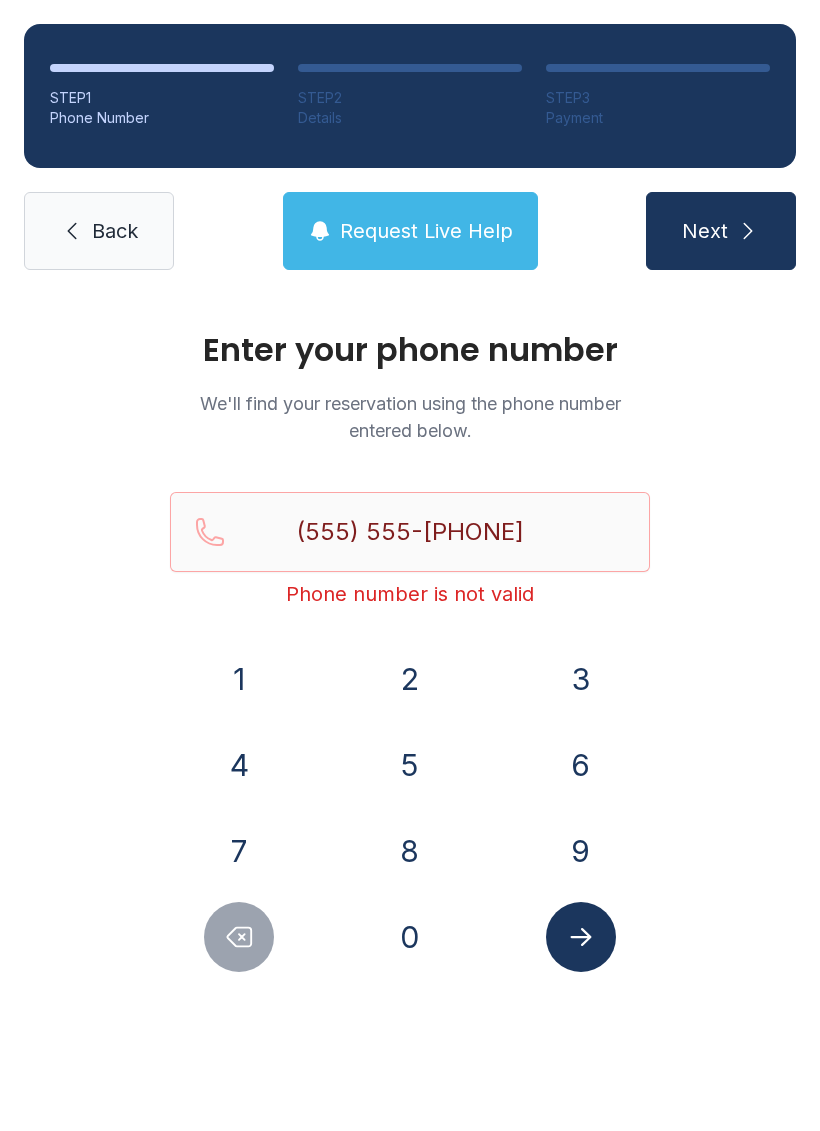 click on "1" at bounding box center [239, 679] 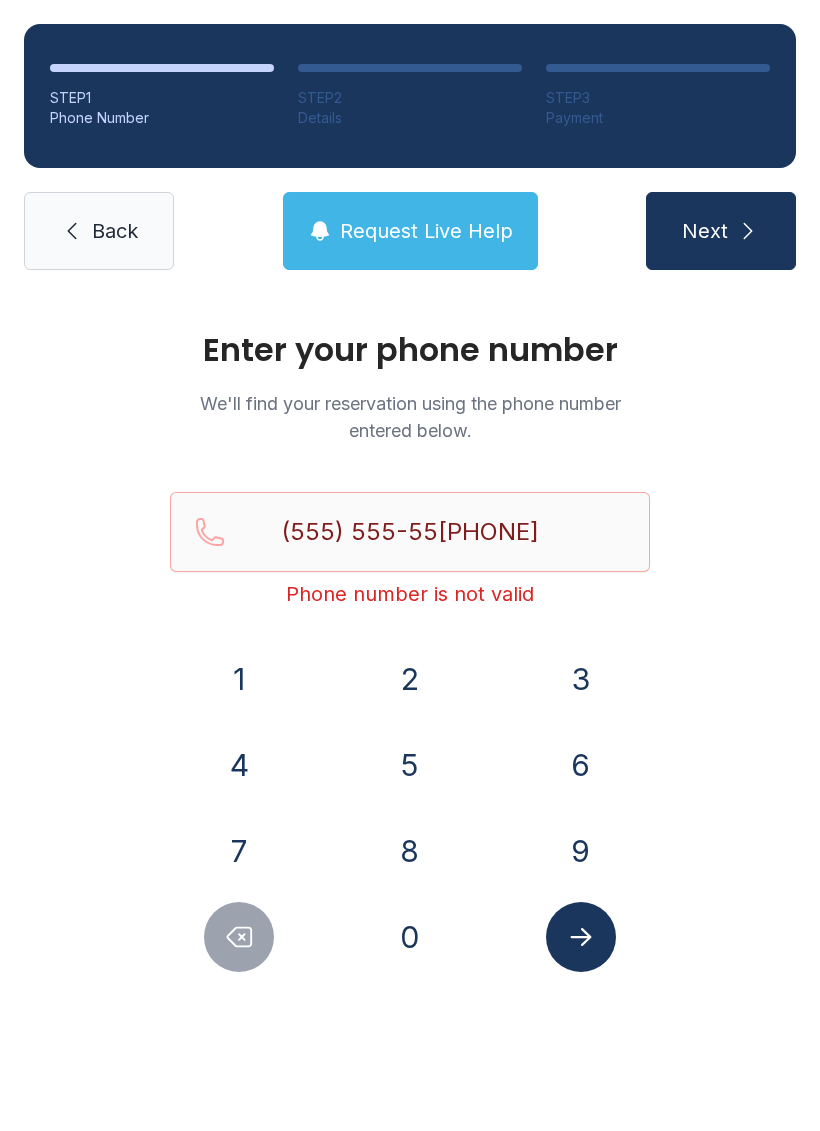 click on "9" at bounding box center [239, 679] 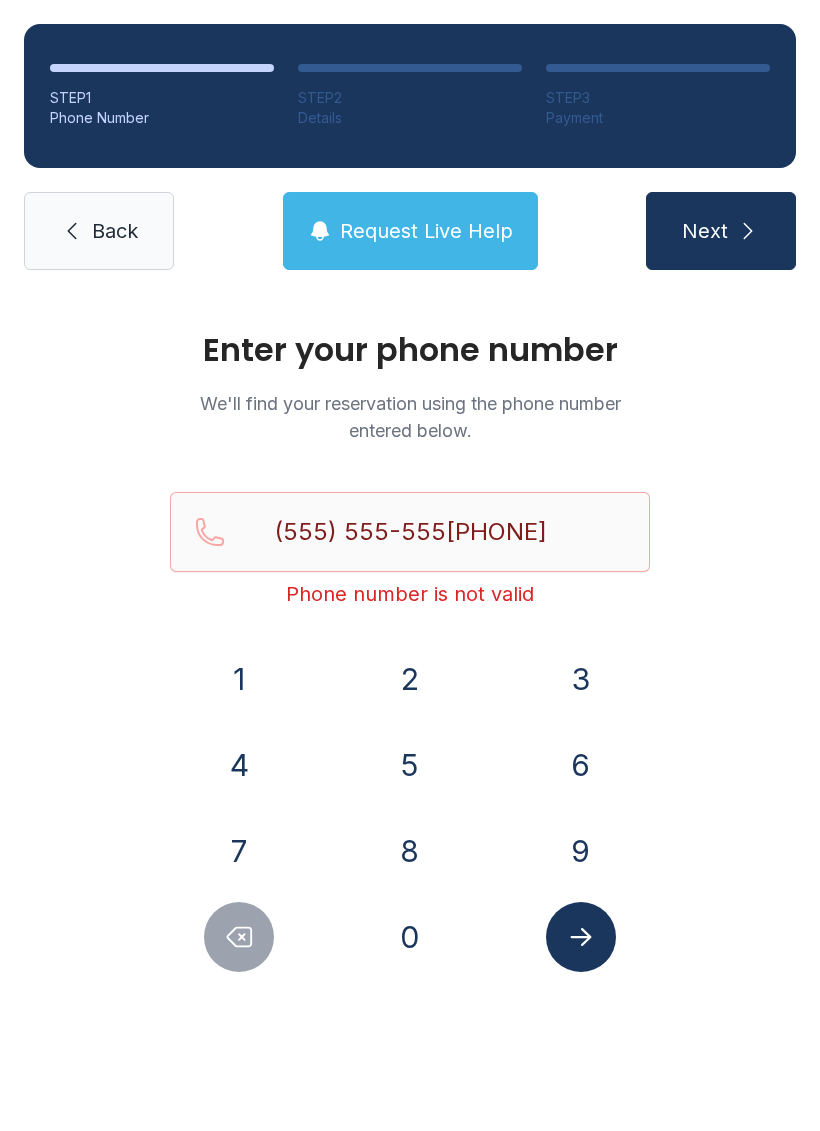 click on "5" at bounding box center (239, 679) 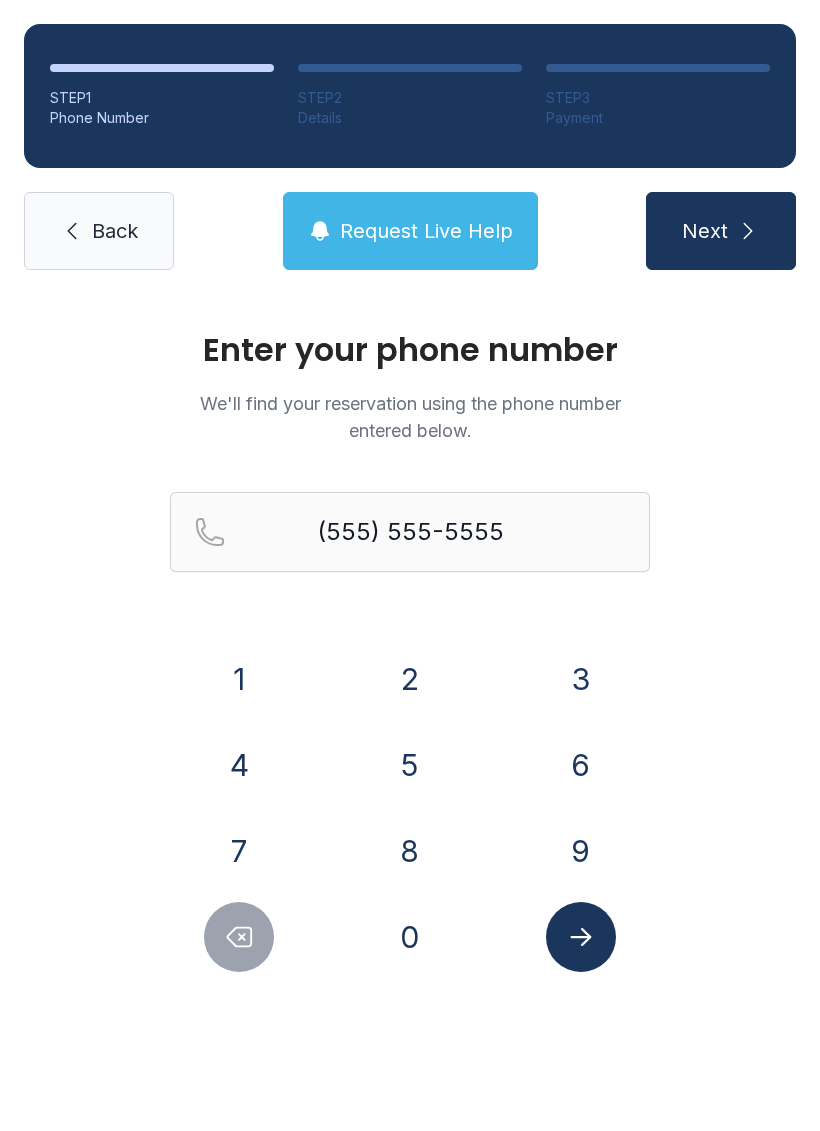 click at bounding box center [581, 937] 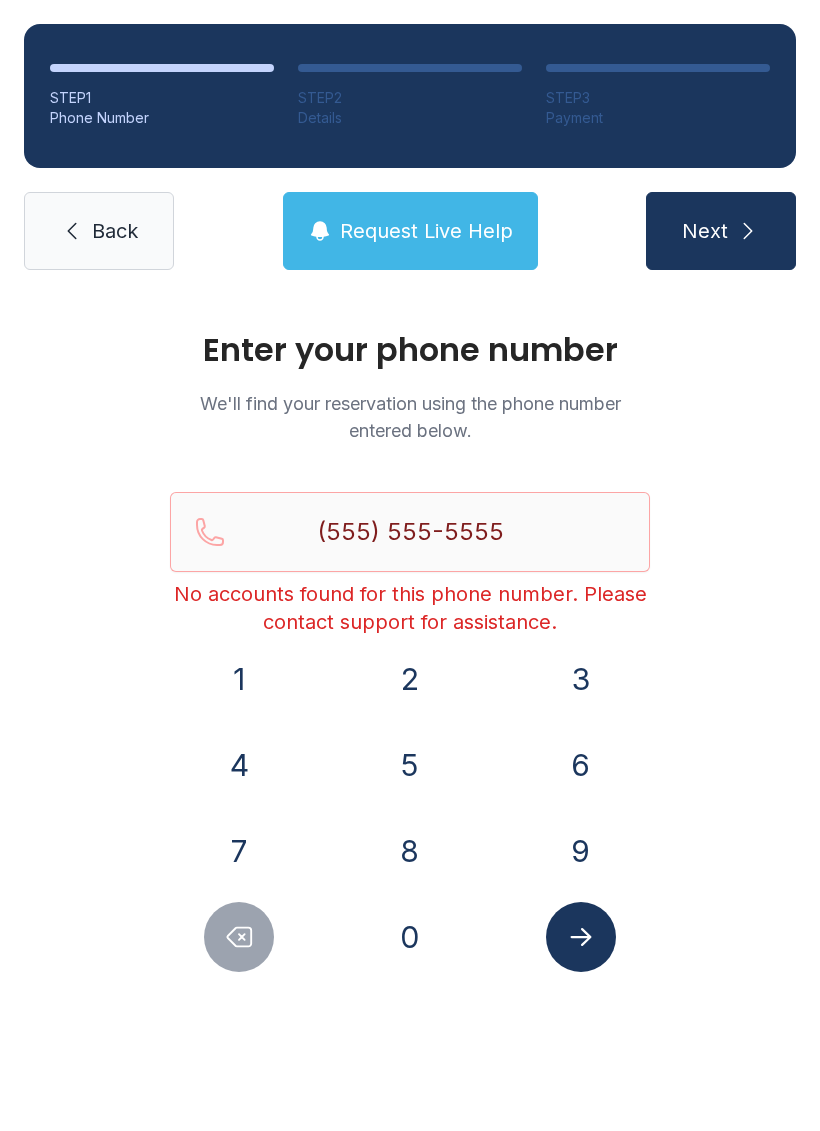 click at bounding box center [748, 231] 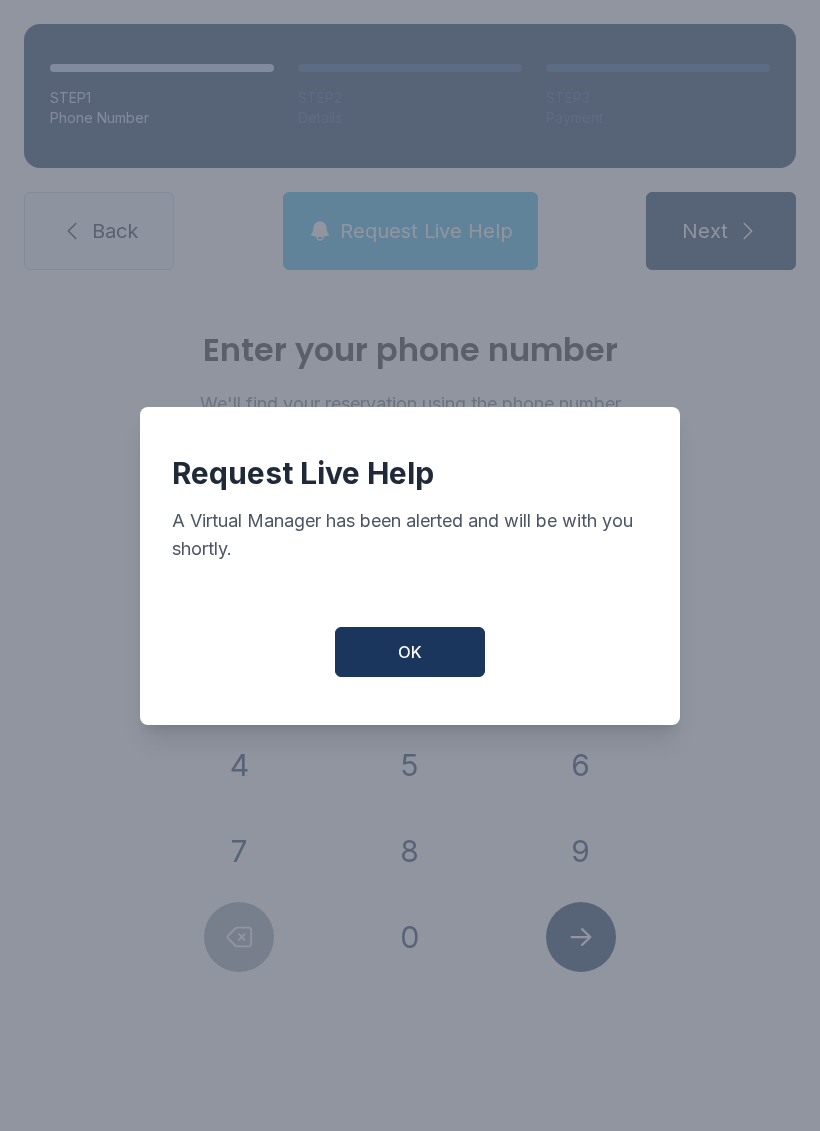click on "OK" at bounding box center (410, 652) 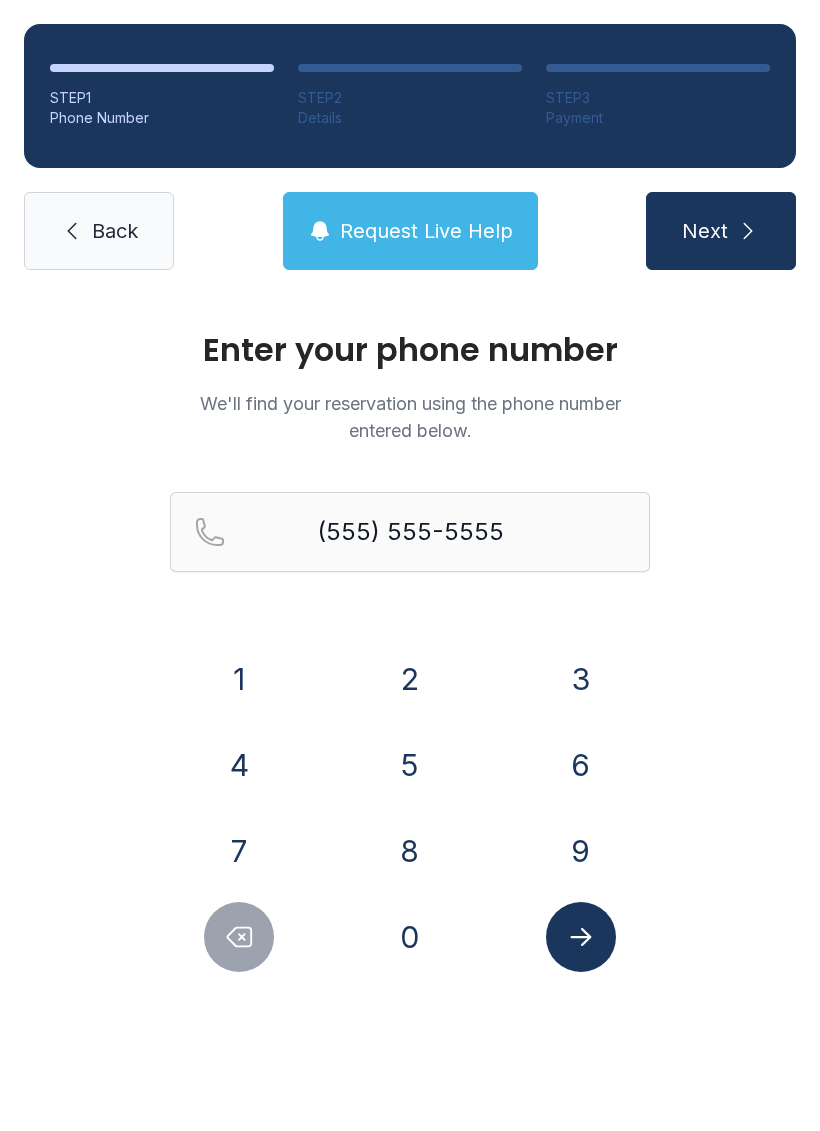 click on "Request Live Help" at bounding box center (410, 231) 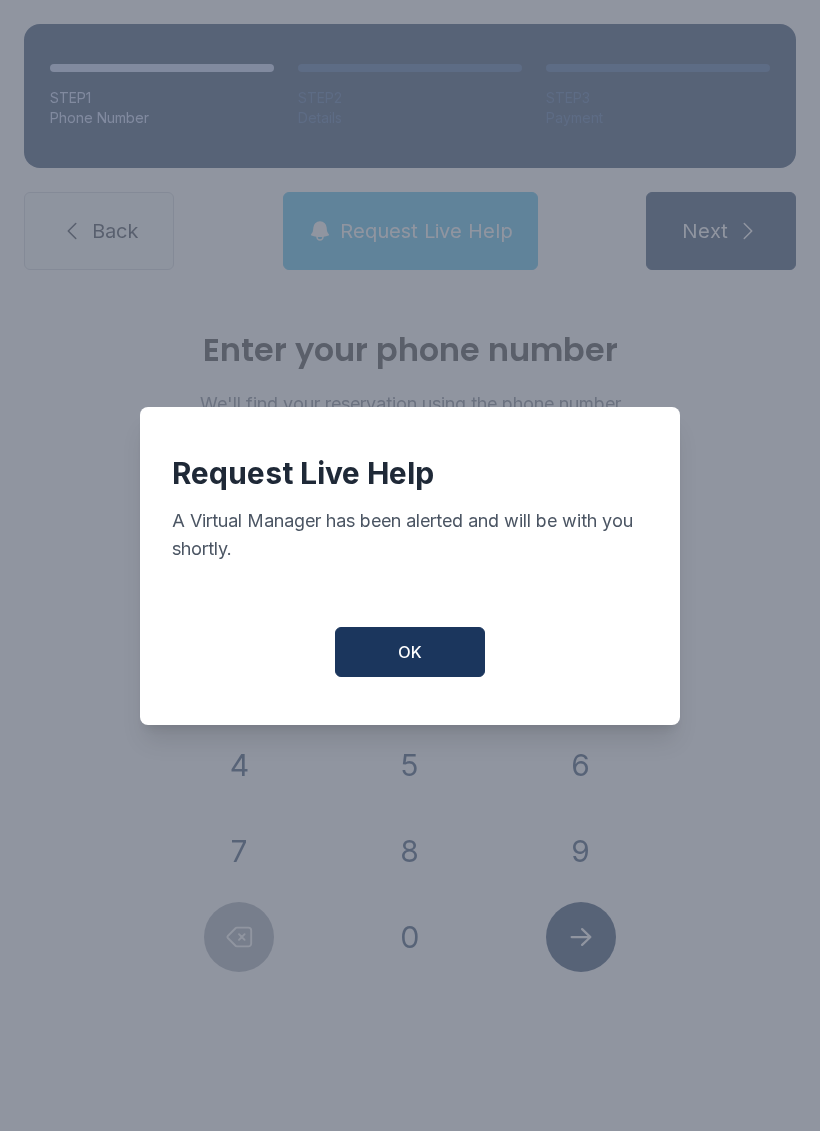 click on "OK" at bounding box center (410, 652) 